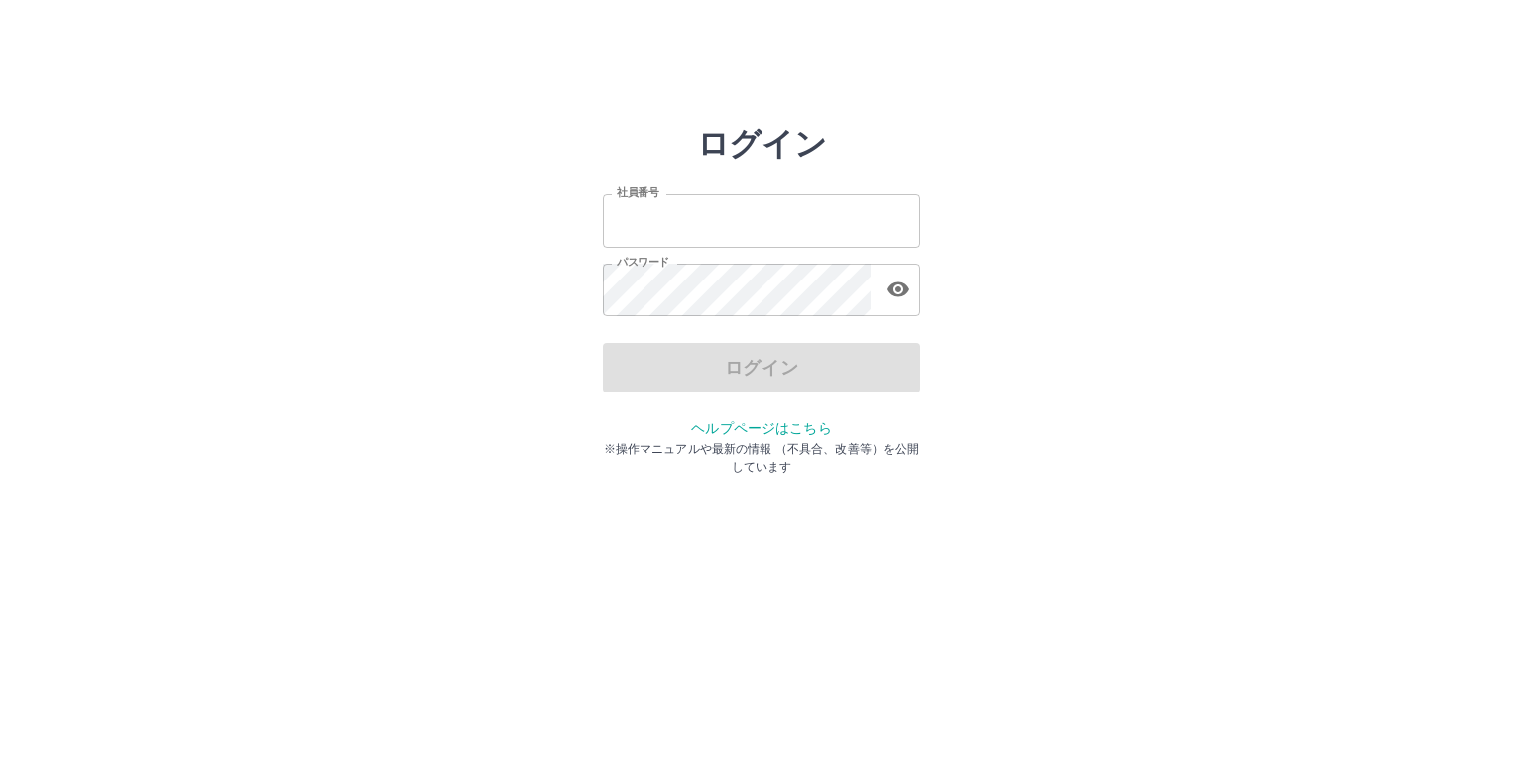 scroll, scrollTop: 0, scrollLeft: 0, axis: both 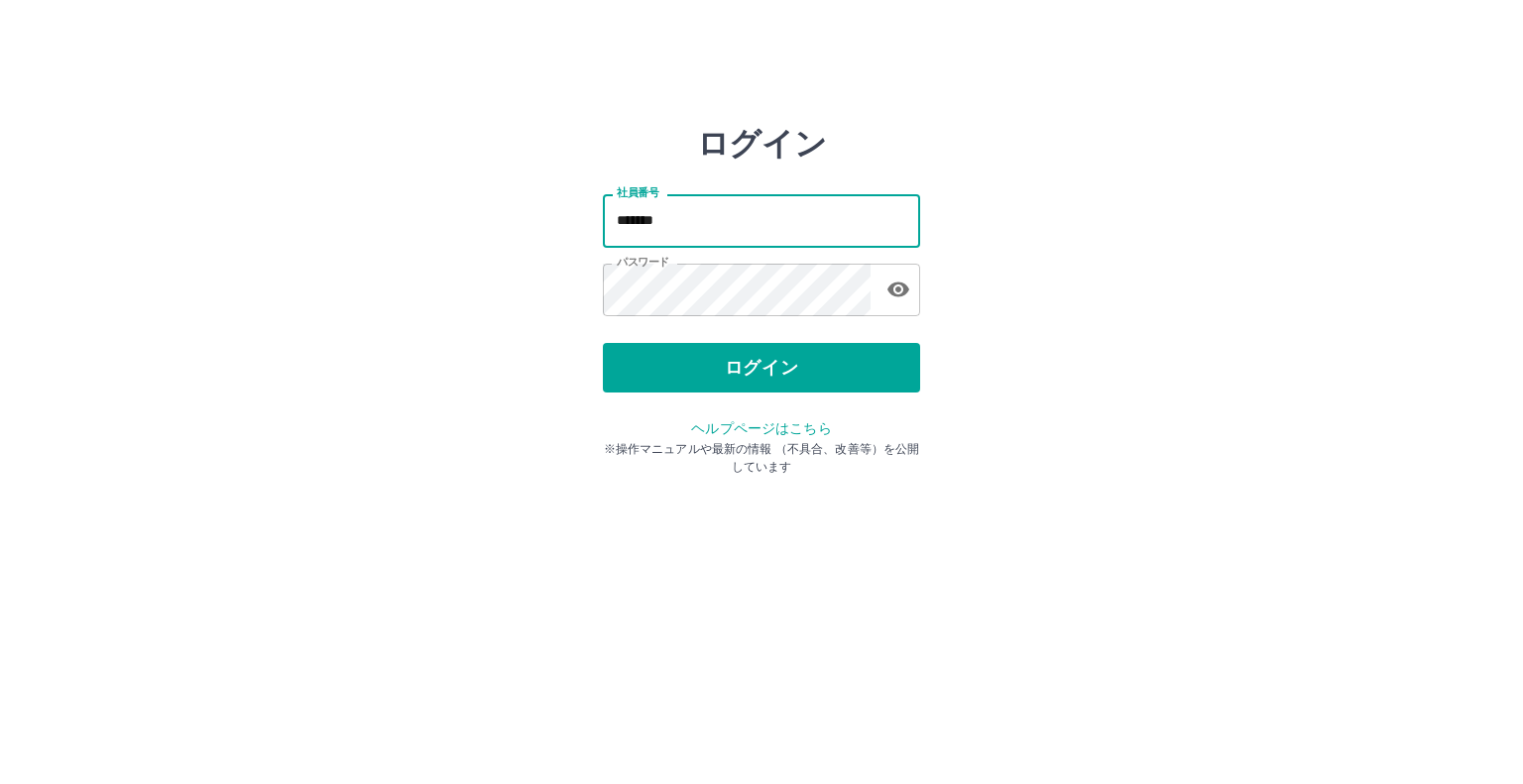 click on "*******" at bounding box center (762, 220) 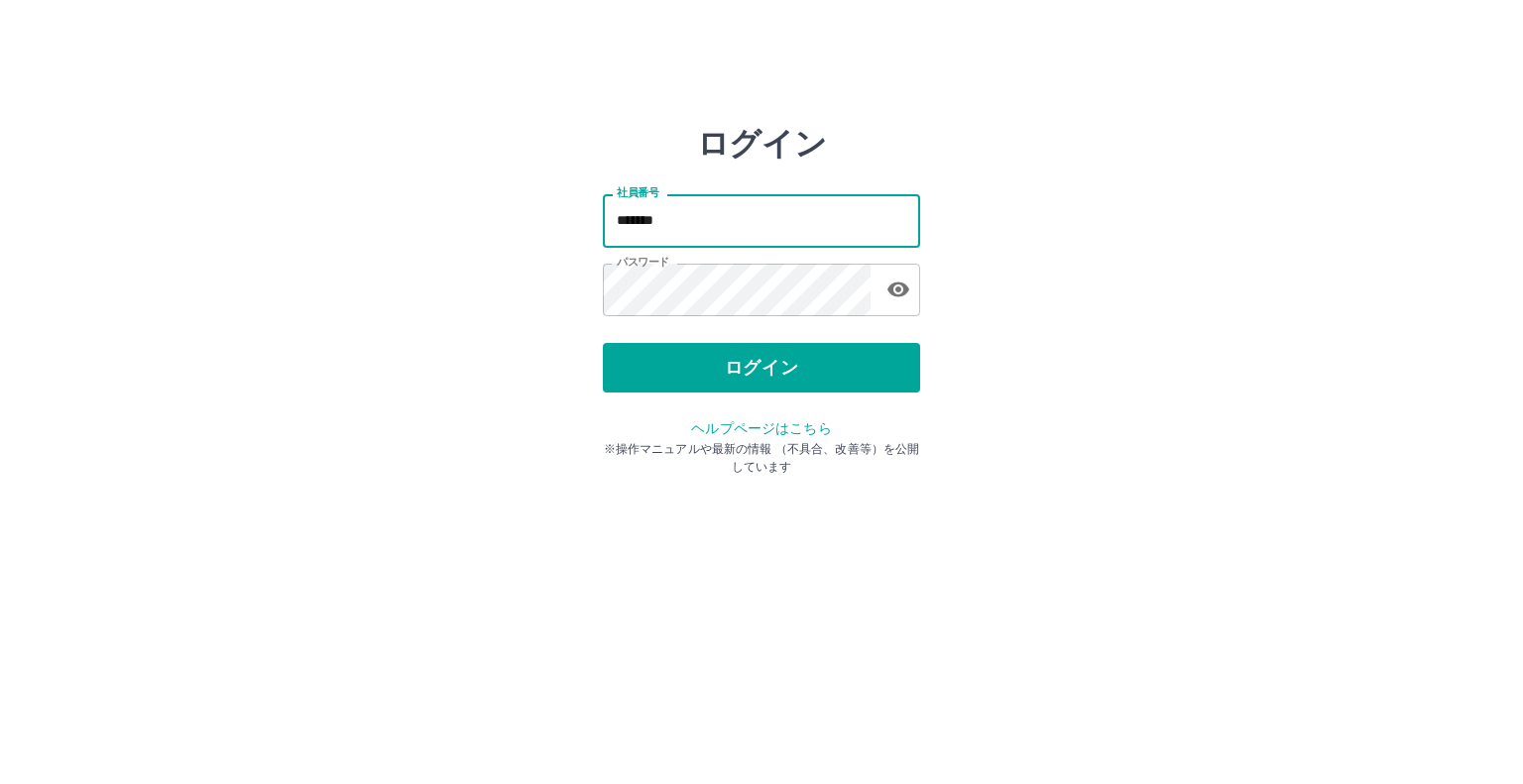 type on "*******" 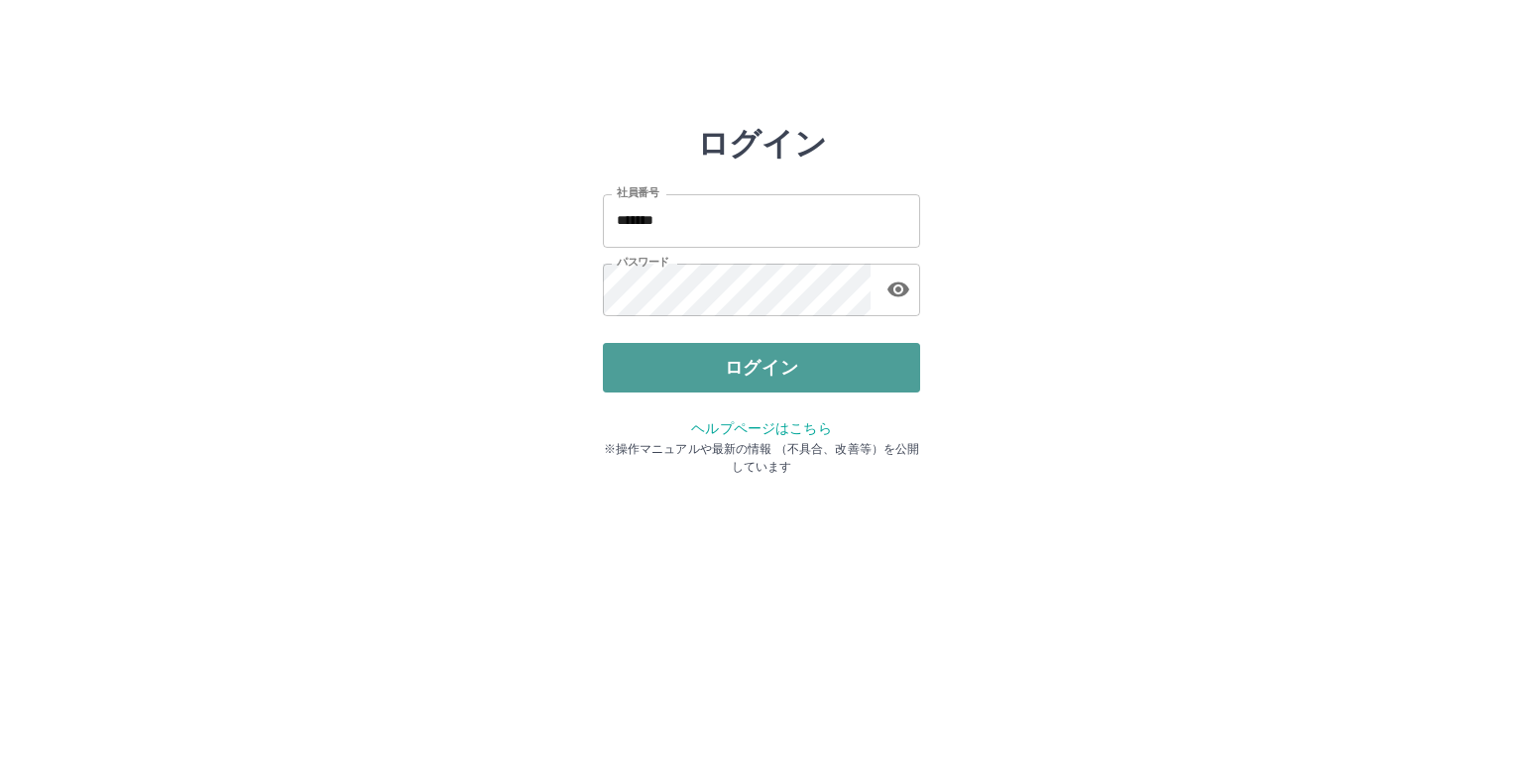 click on "ログイン" at bounding box center (762, 368) 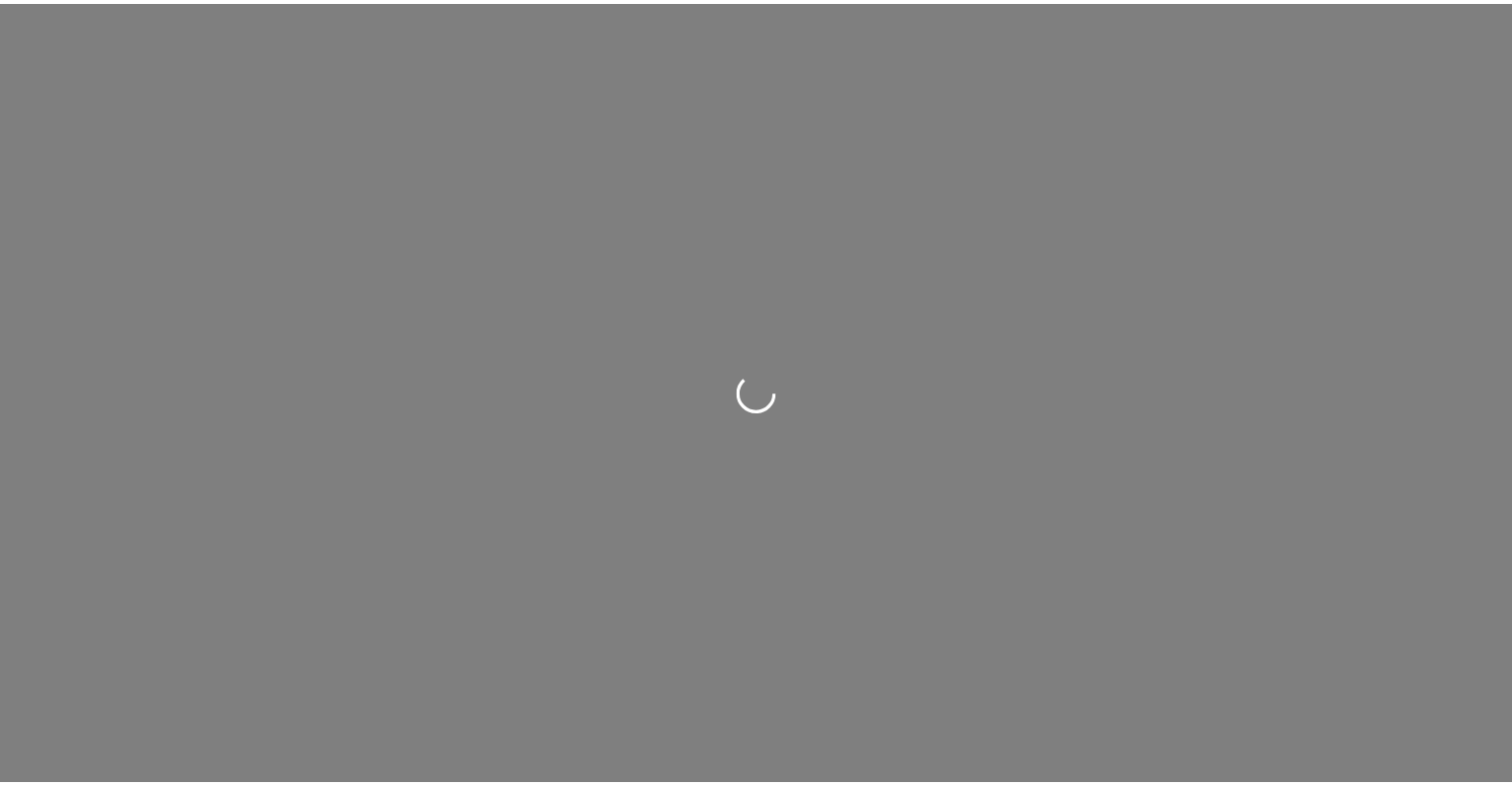 scroll, scrollTop: 0, scrollLeft: 0, axis: both 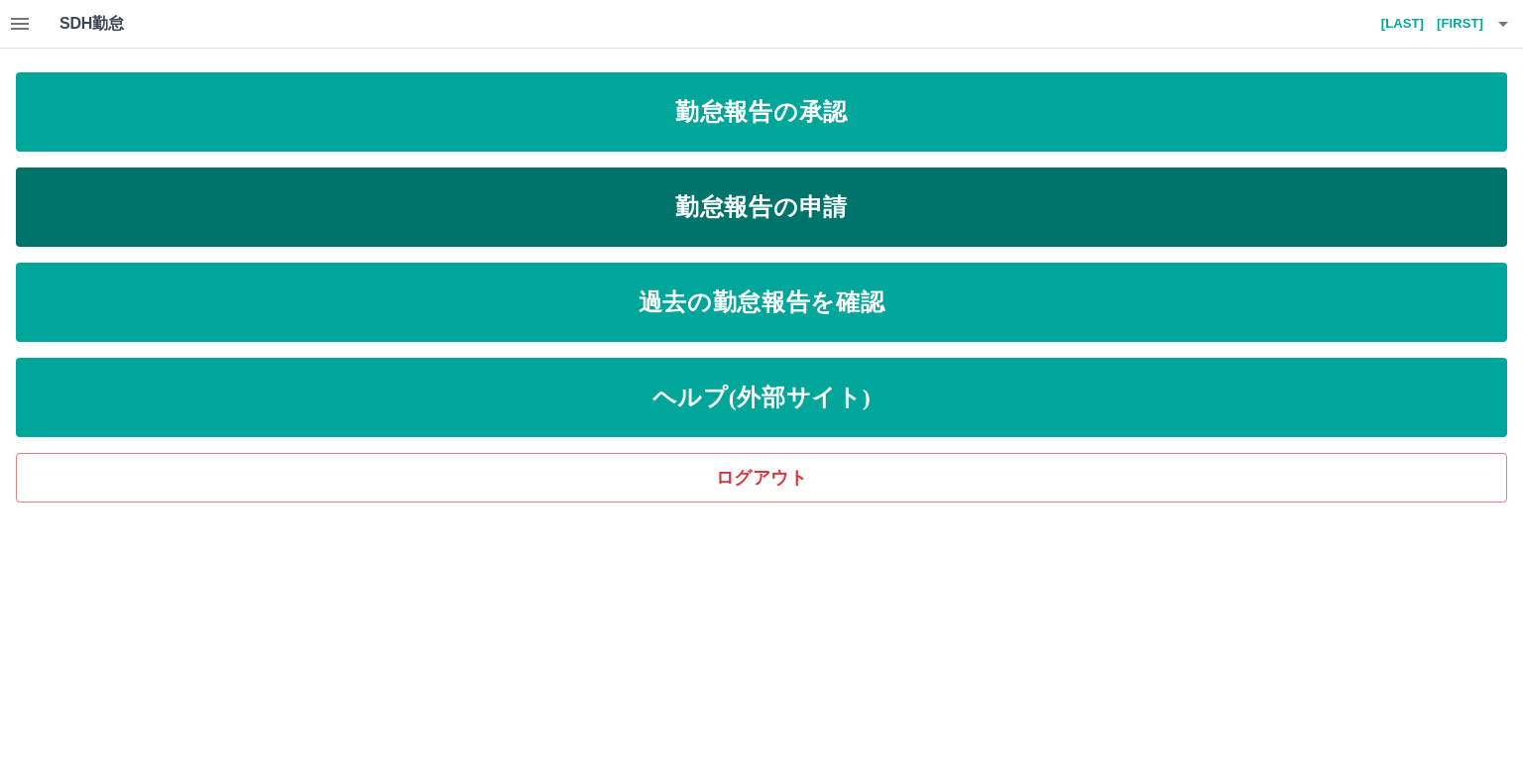 click on "勤怠報告の申請" at bounding box center (762, 207) 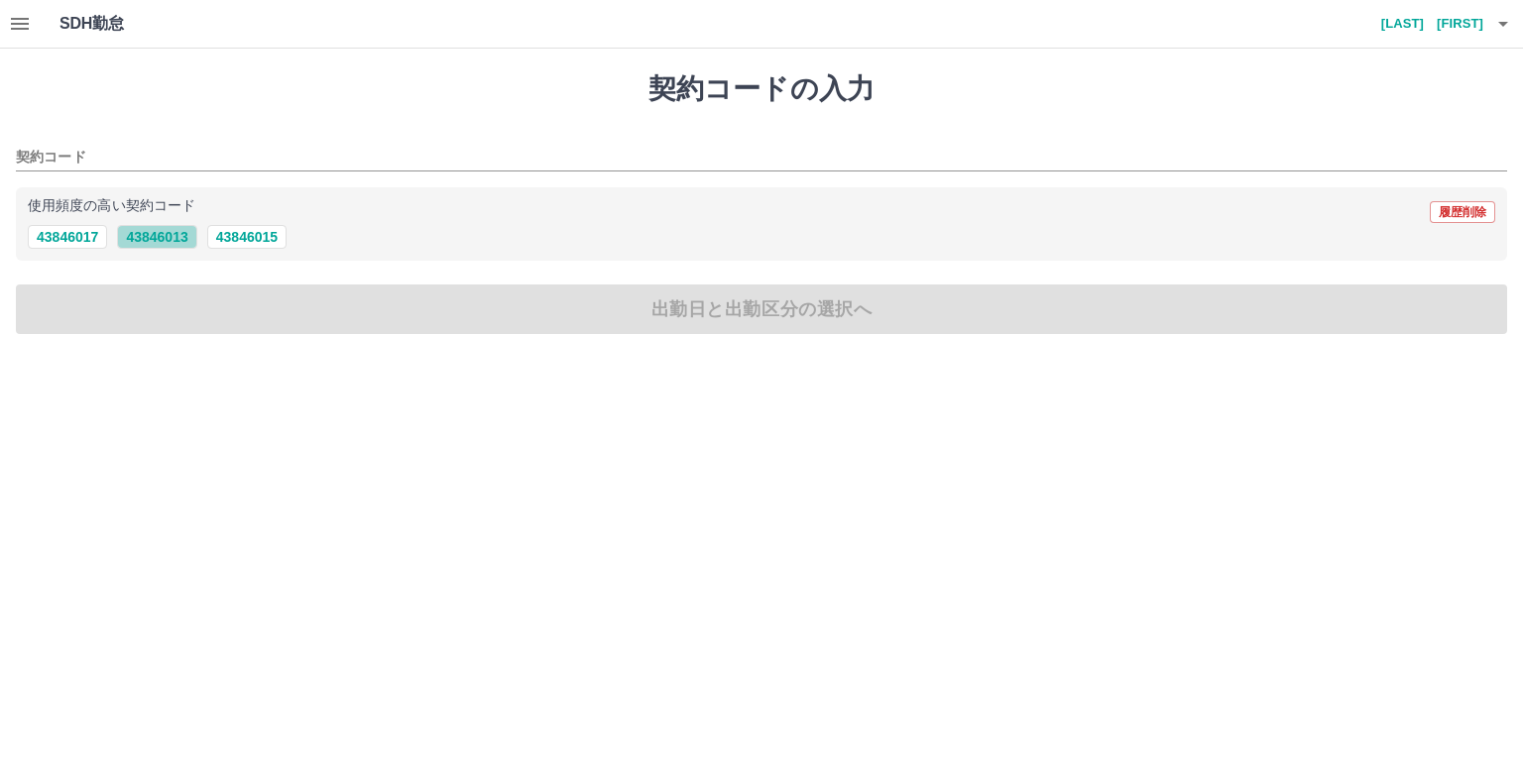 click on "43846013" at bounding box center (157, 237) 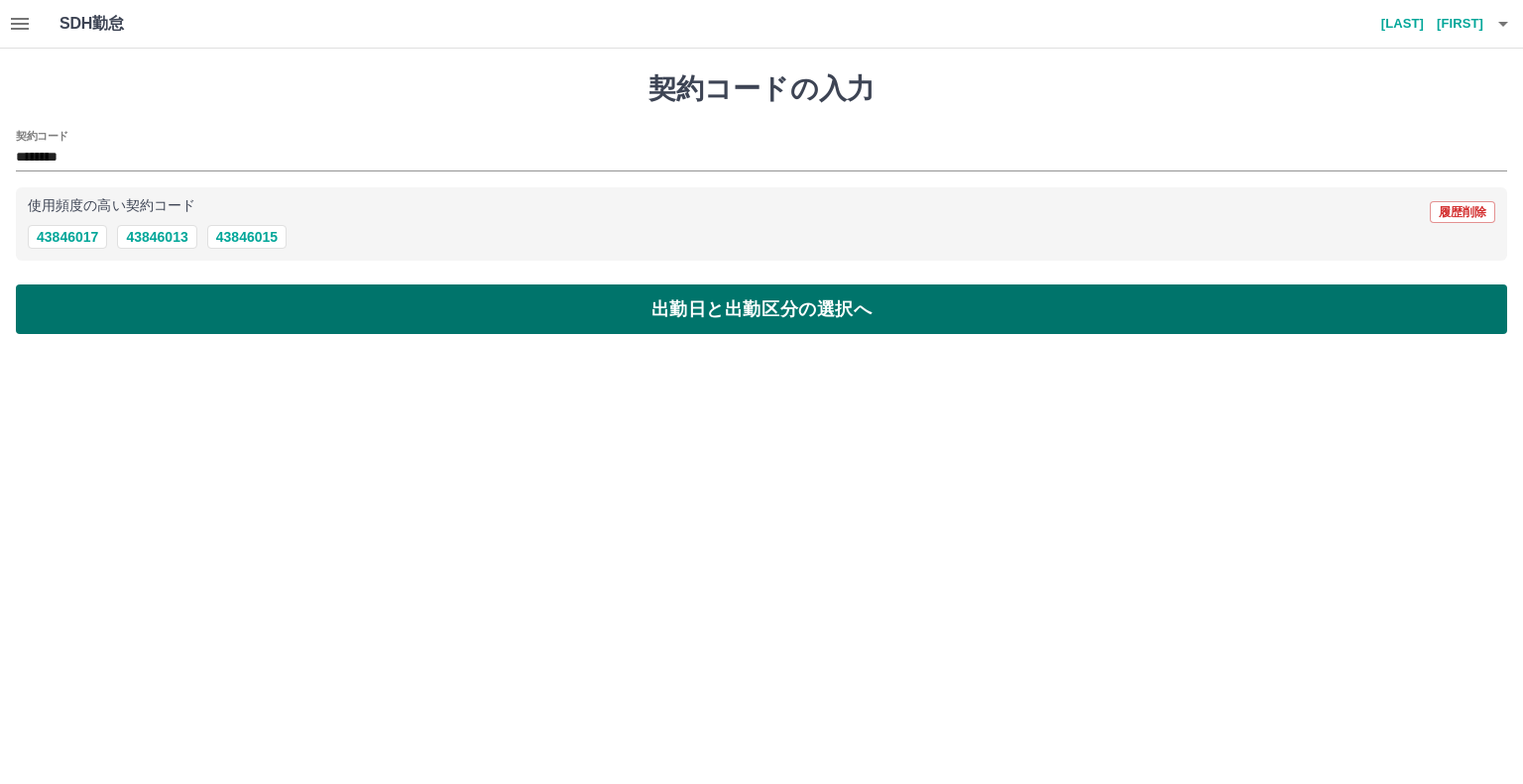 click on "出勤日と出勤区分の選択へ" at bounding box center (762, 309) 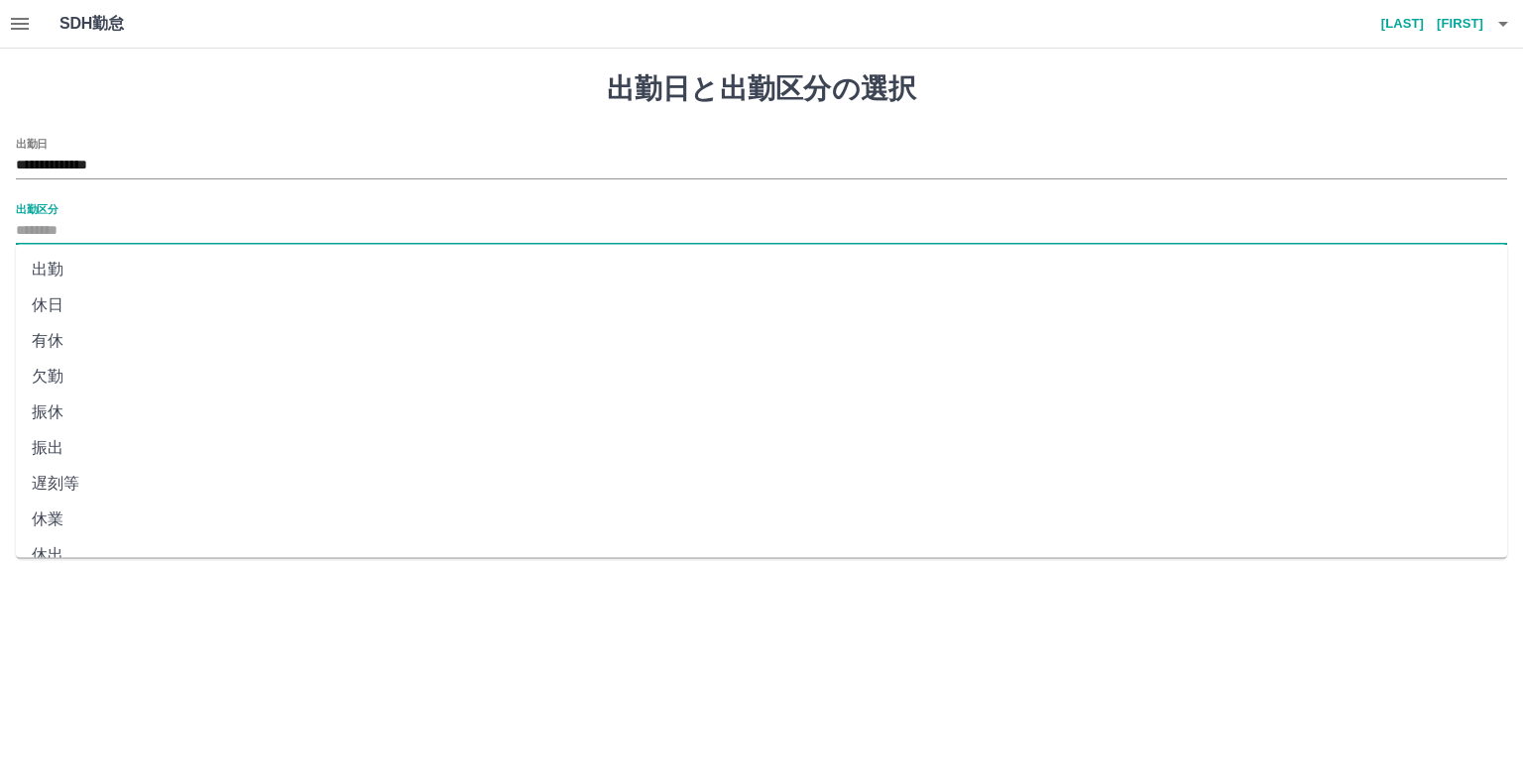 click on "出勤区分" at bounding box center (762, 231) 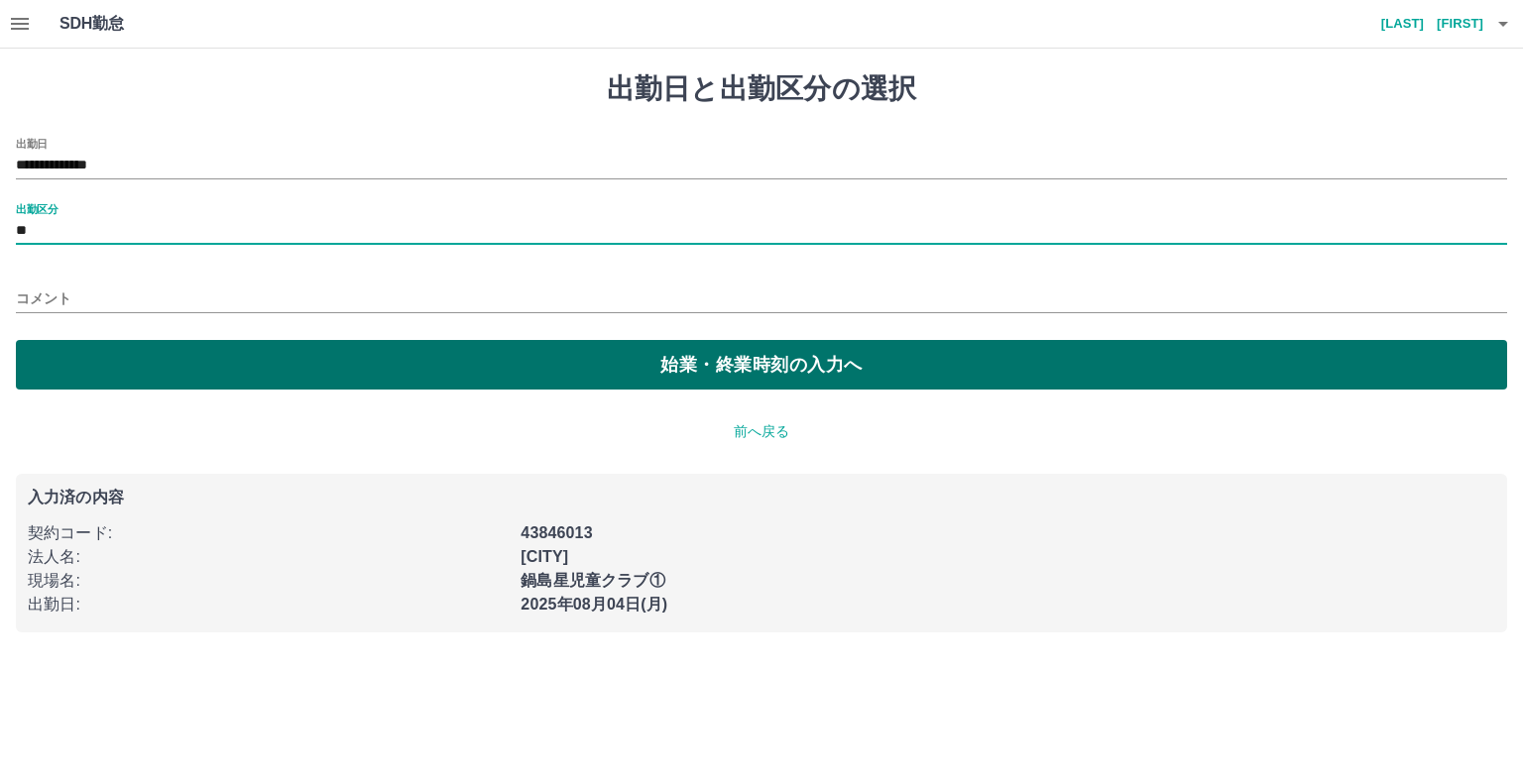 click on "始業・終業時刻の入力へ" at bounding box center [762, 365] 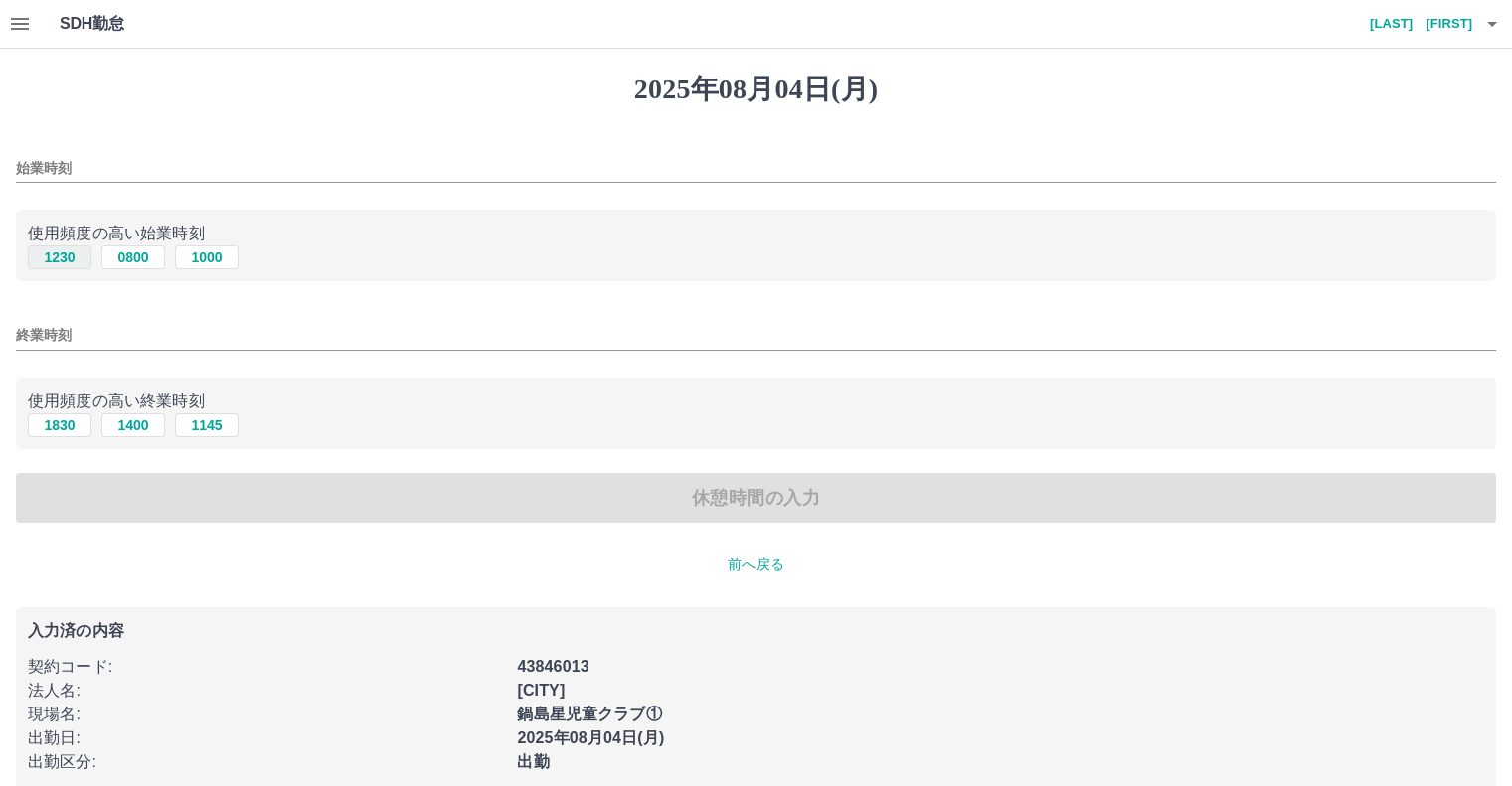 click on "1230" at bounding box center [60, 257] 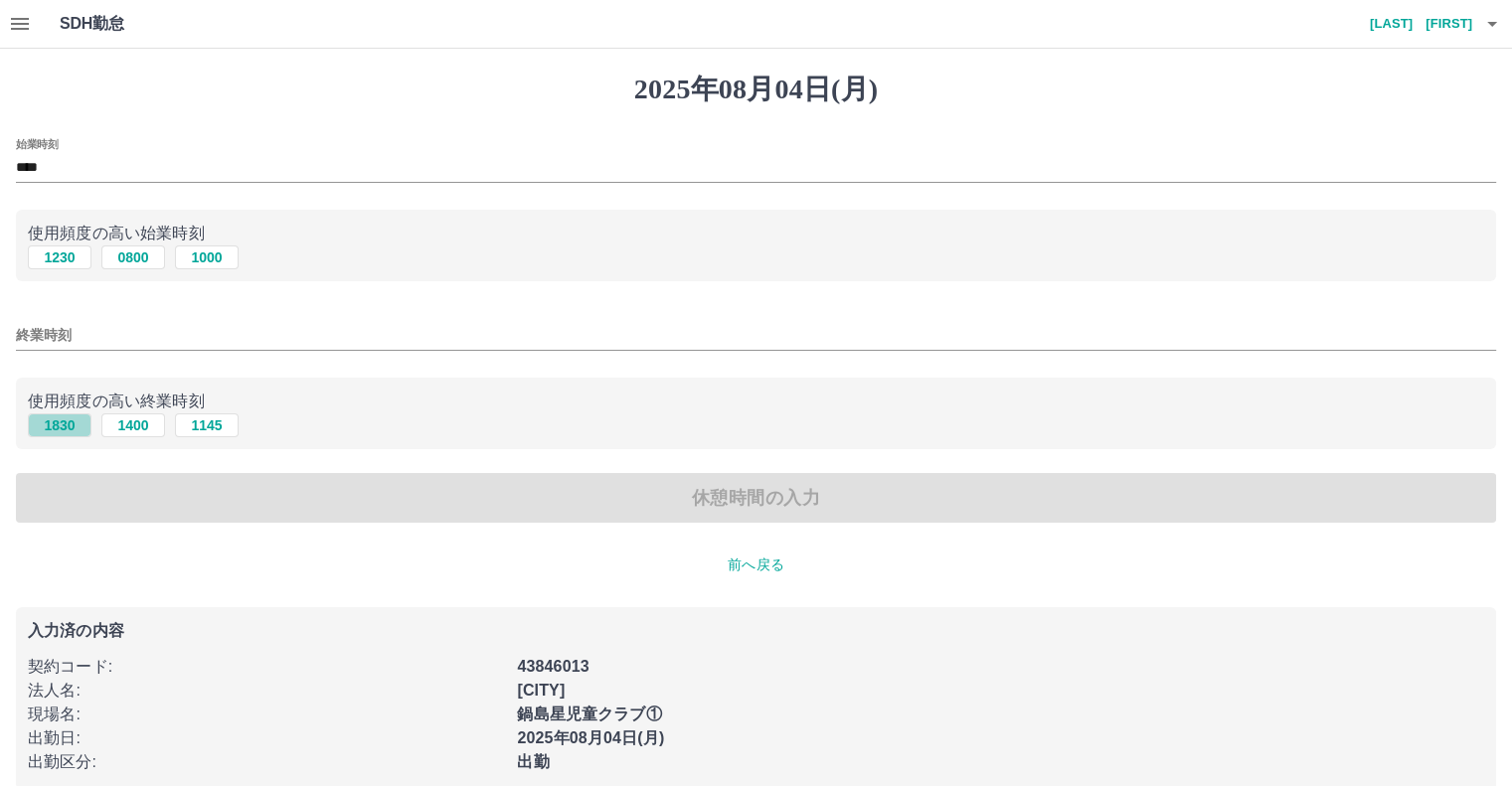 click on "1830" at bounding box center (60, 425) 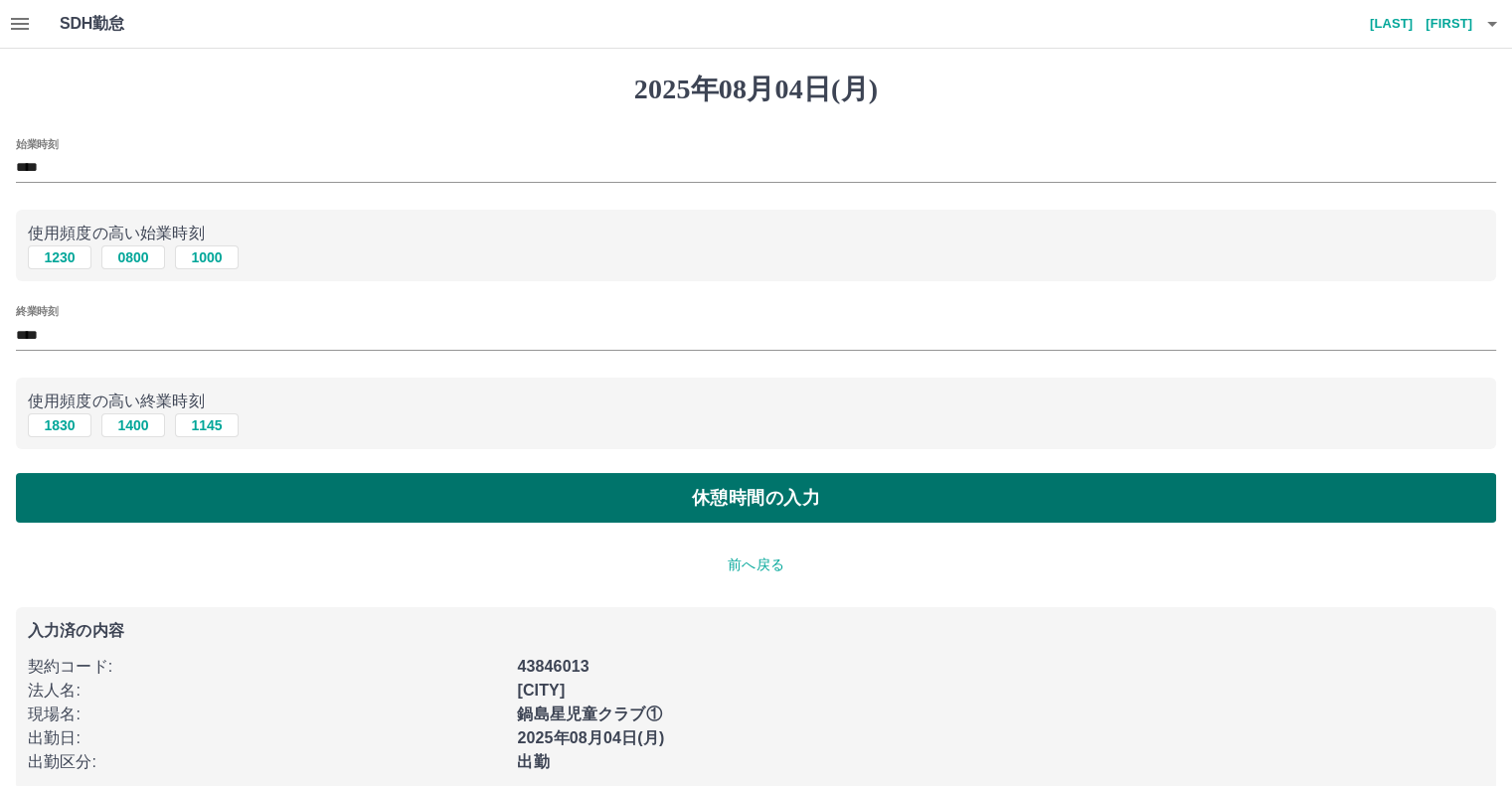 click on "休憩時間の入力" at bounding box center [756, 498] 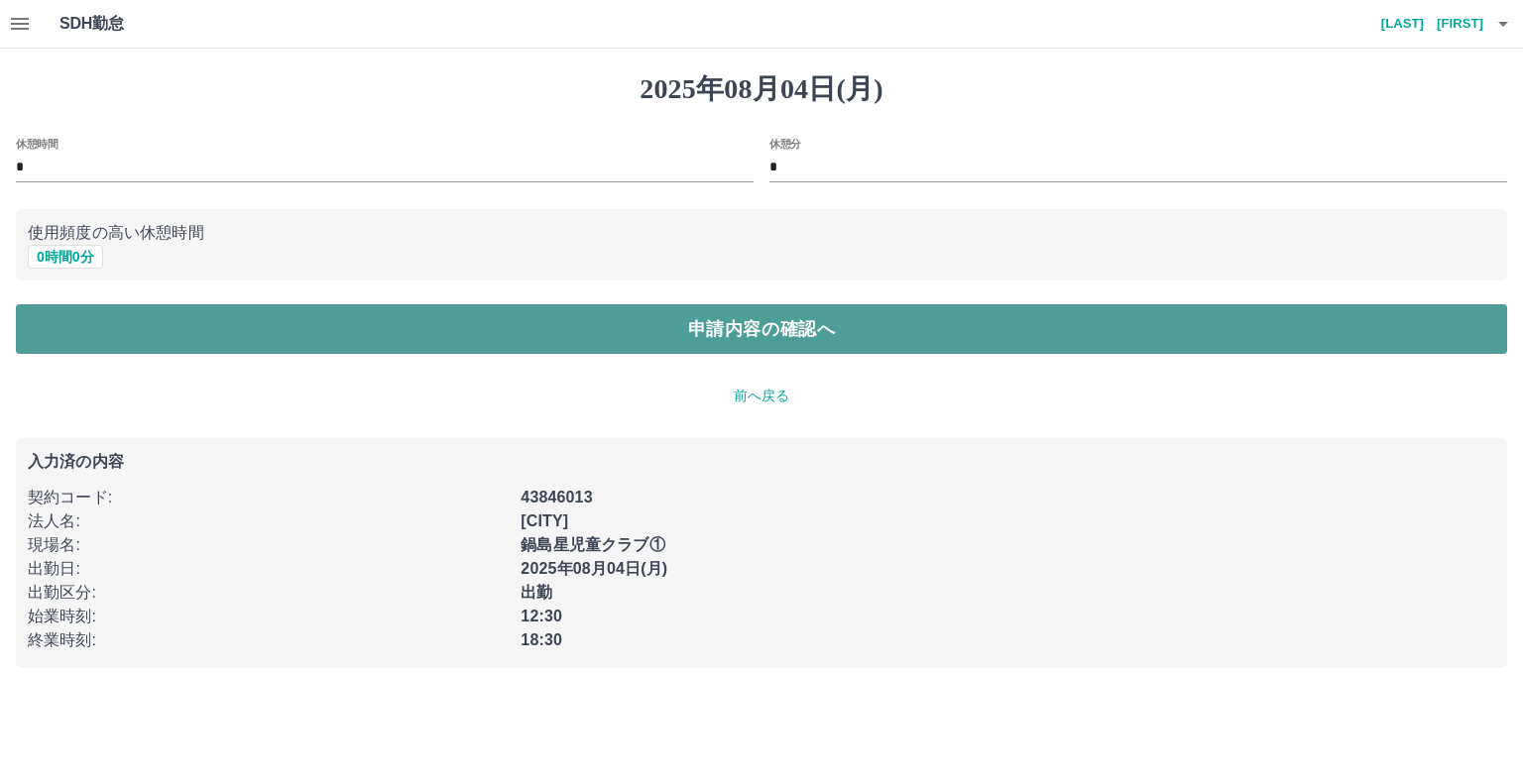 click on "申請内容の確認へ" at bounding box center (762, 329) 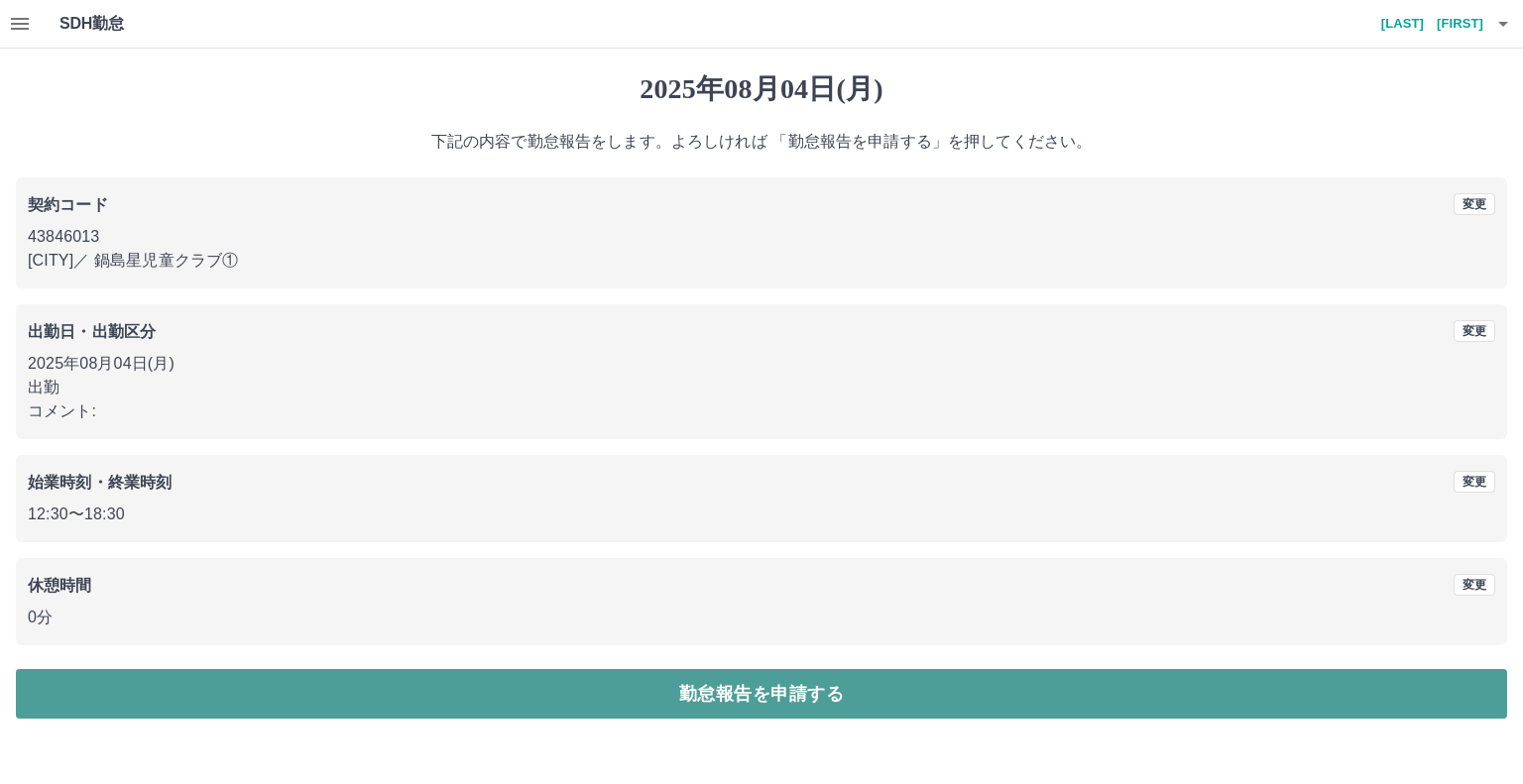click on "勤怠報告を申請する" at bounding box center (762, 694) 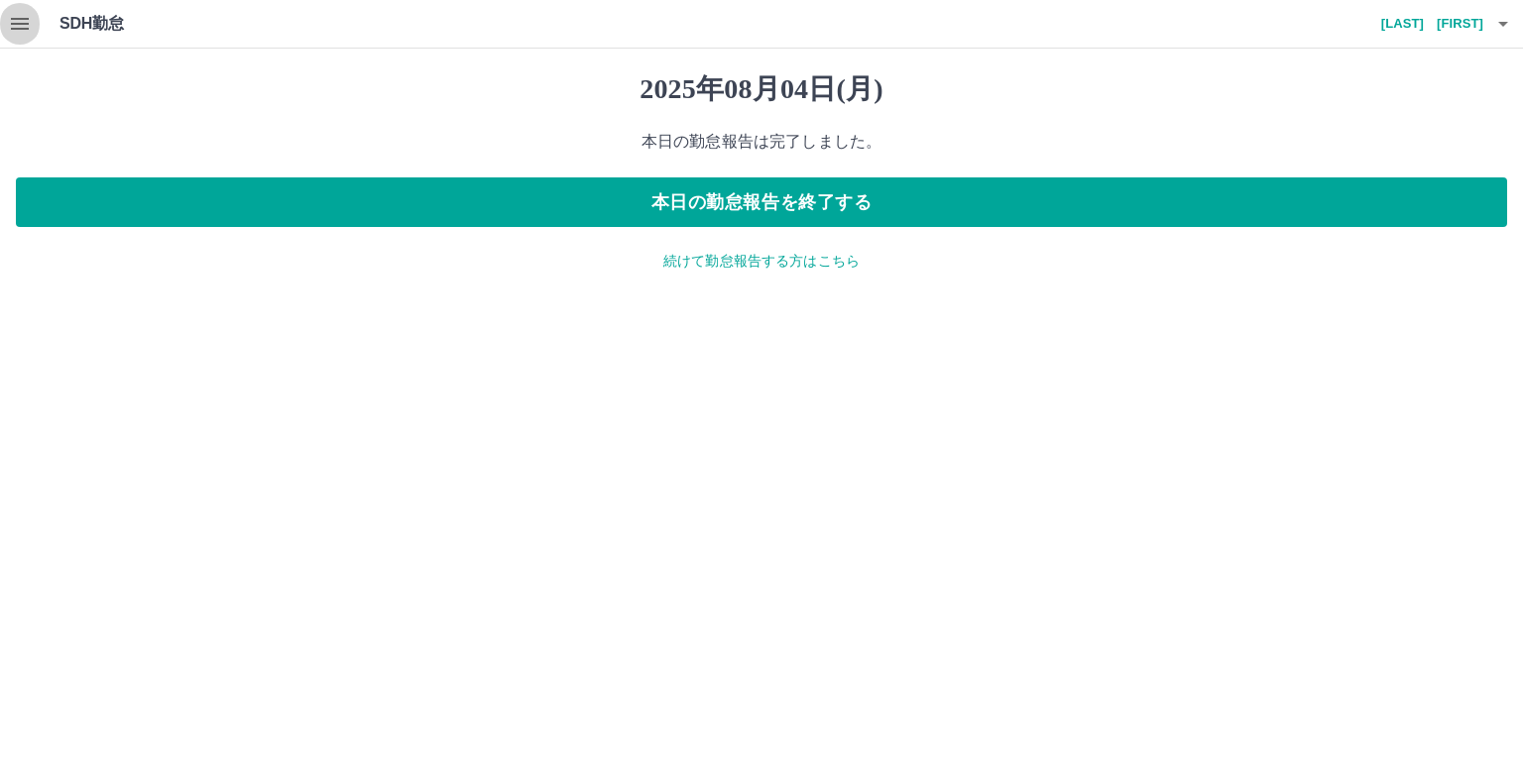click 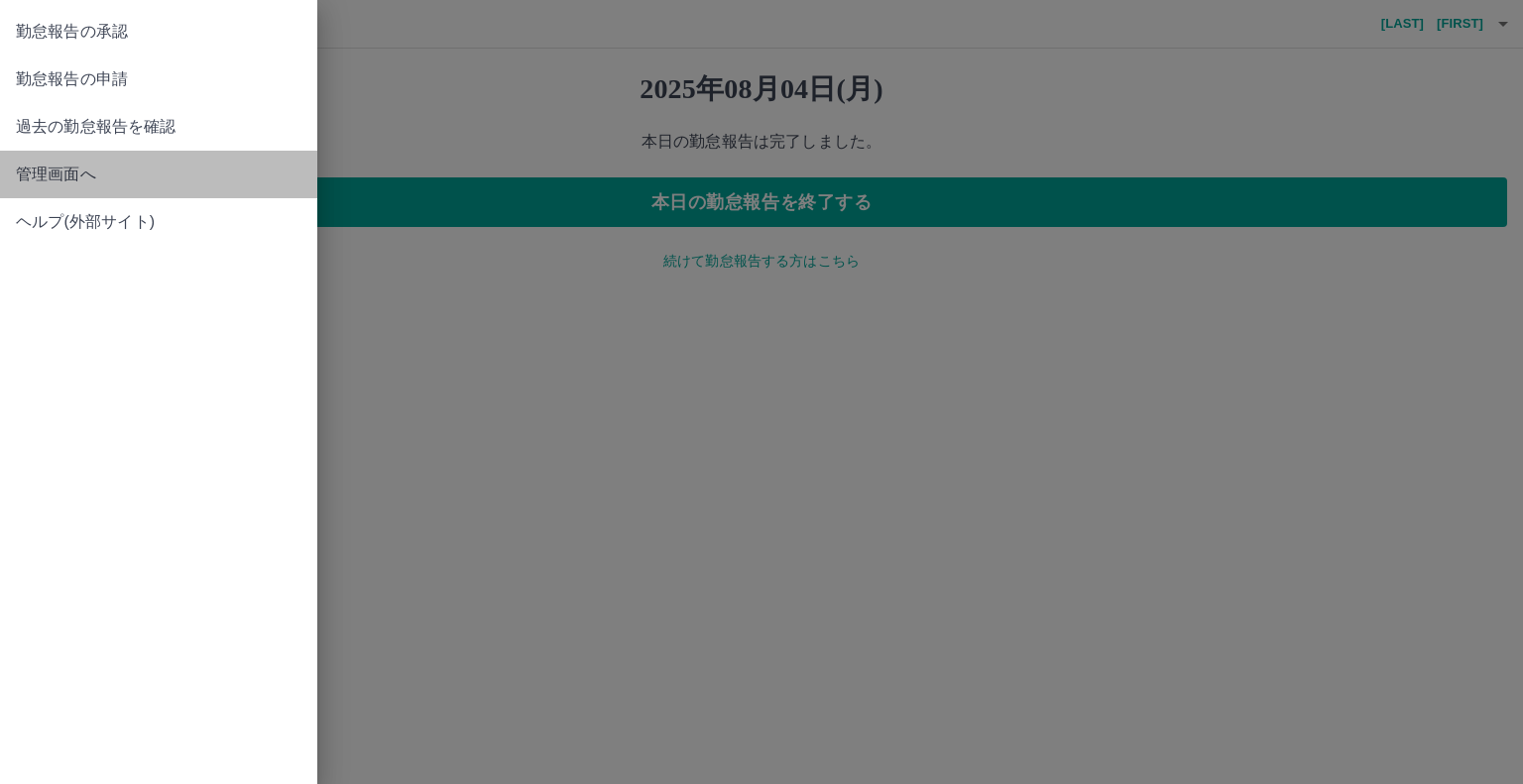 click on "管理画面へ" at bounding box center [159, 174] 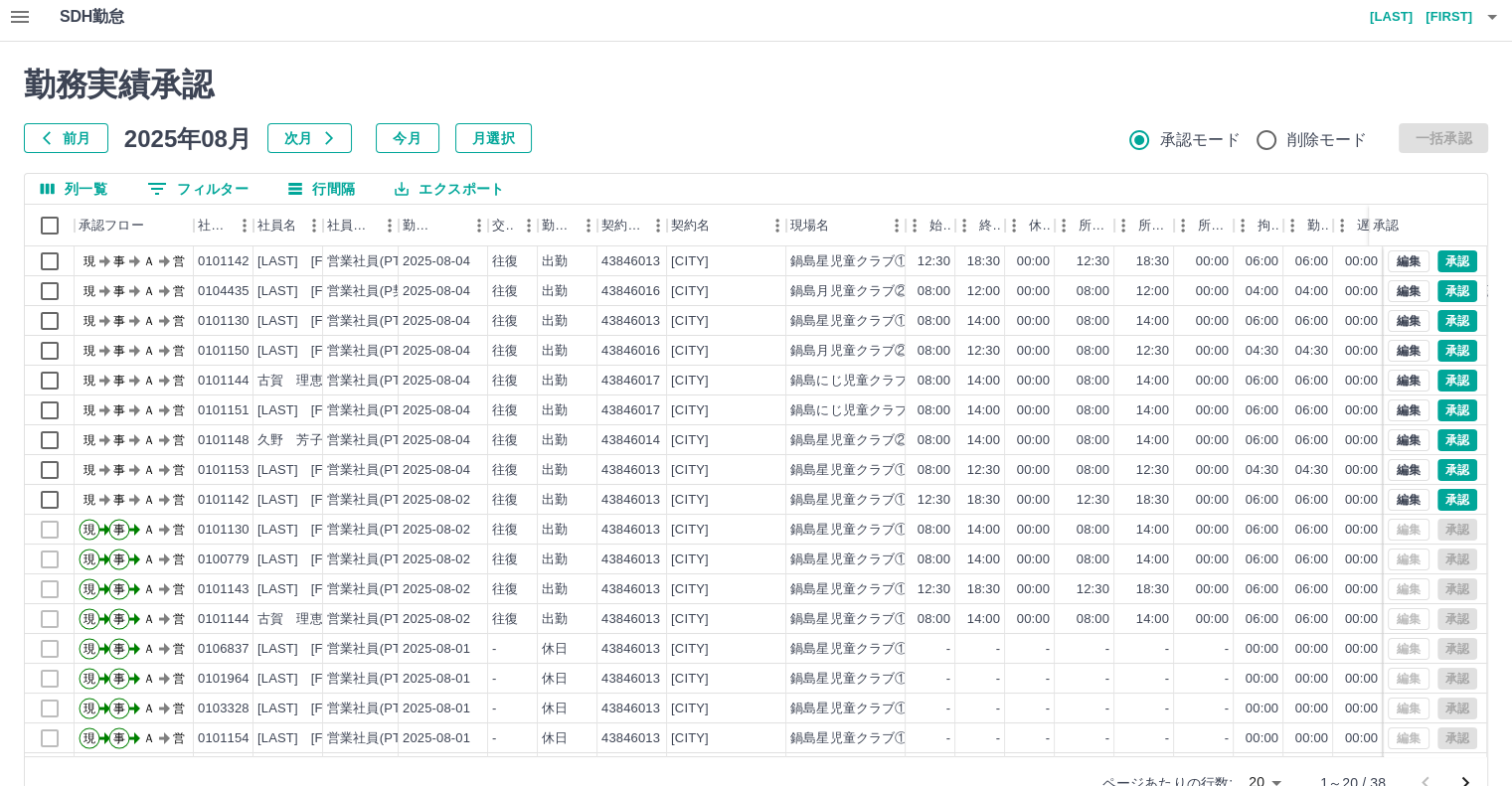 scroll, scrollTop: 54, scrollLeft: 0, axis: vertical 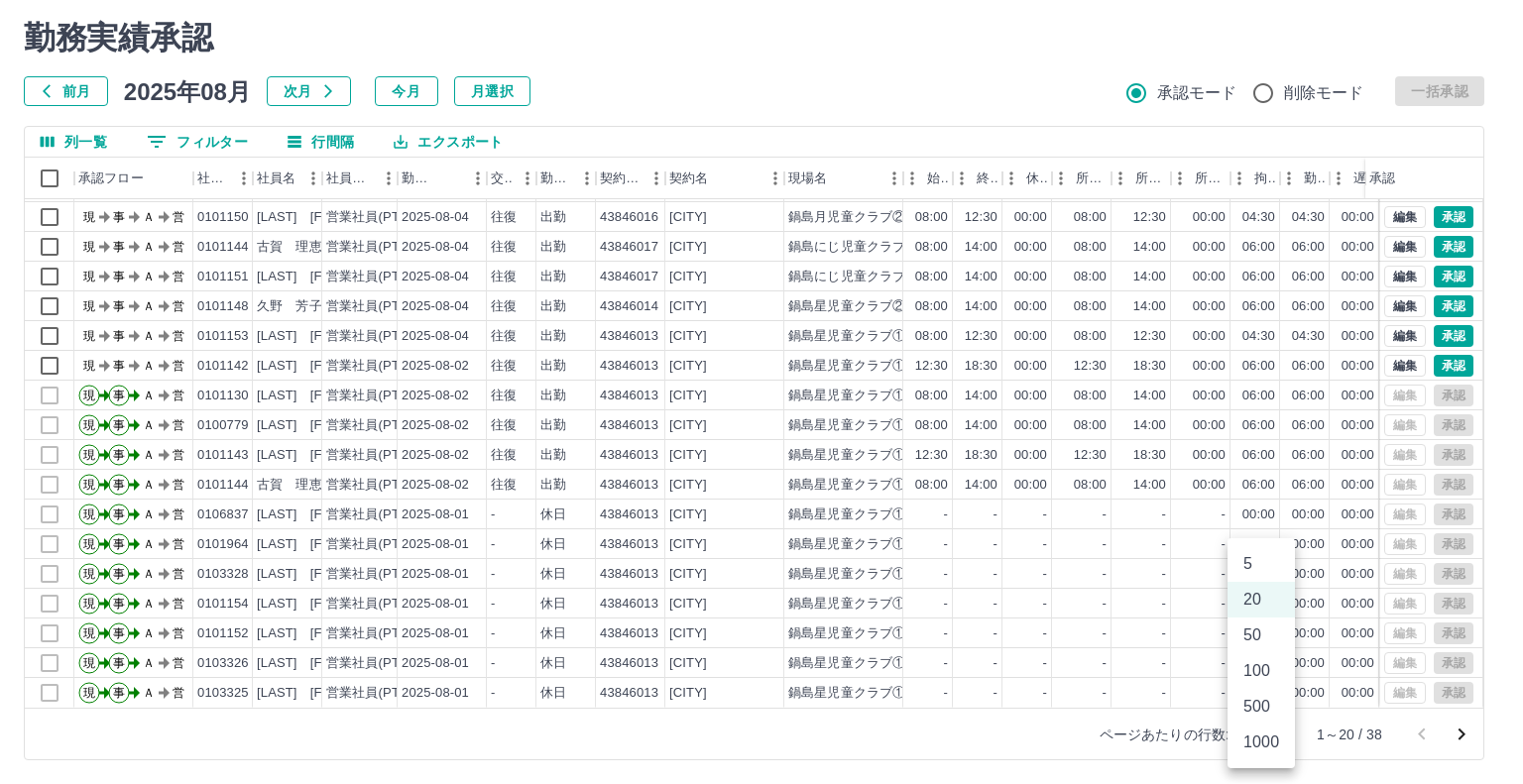 click on "SDH勤怠 [LAST]　[FIRST] 勤務実績承認 前月 2025年08月 次月 今月 月選択 承認モード 削除モード 一括承認 列一覧 0 フィルター 行間隔 エクスポート 承認フロー 社員番号 社員名 社員区分 勤務日 交通費 勤務区分 契約コード 契約名 現場名 始業 終業 休憩 所定開始 所定終業 所定休憩 拘束 勤務 遅刻等 コメント ステータス 承認 現 事 Ａ 営 0104435 [LAST]　[FIRST] 営業社員(P契約) 2025-08-04 往復 出勤 43846016 [CITY] 鍋島月児童クラブ② 08:00 12:00 00:00 08:00 12:00 00:00 04:00 04:00 00:00 鍋島小学校学童応援　交通費なし　支払票有り 現場責任者承認待 現 事 Ａ 営 0101130 [LAST]　[FIRST] 営業社員(PT契約) 2025-08-04 往復 出勤 43846013 [CITY] 鍋島星児童クラブ① 08:00 14:00 00:00 08:00 14:00 00:00 06:00 06:00 00:00 現場責任者承認待 現 事 Ａ 営 0101150 [LAST]　[FIRST] 営業社員(PT契約) 2025-08-04 往復 出勤 43846016" at bounding box center [762, 365] 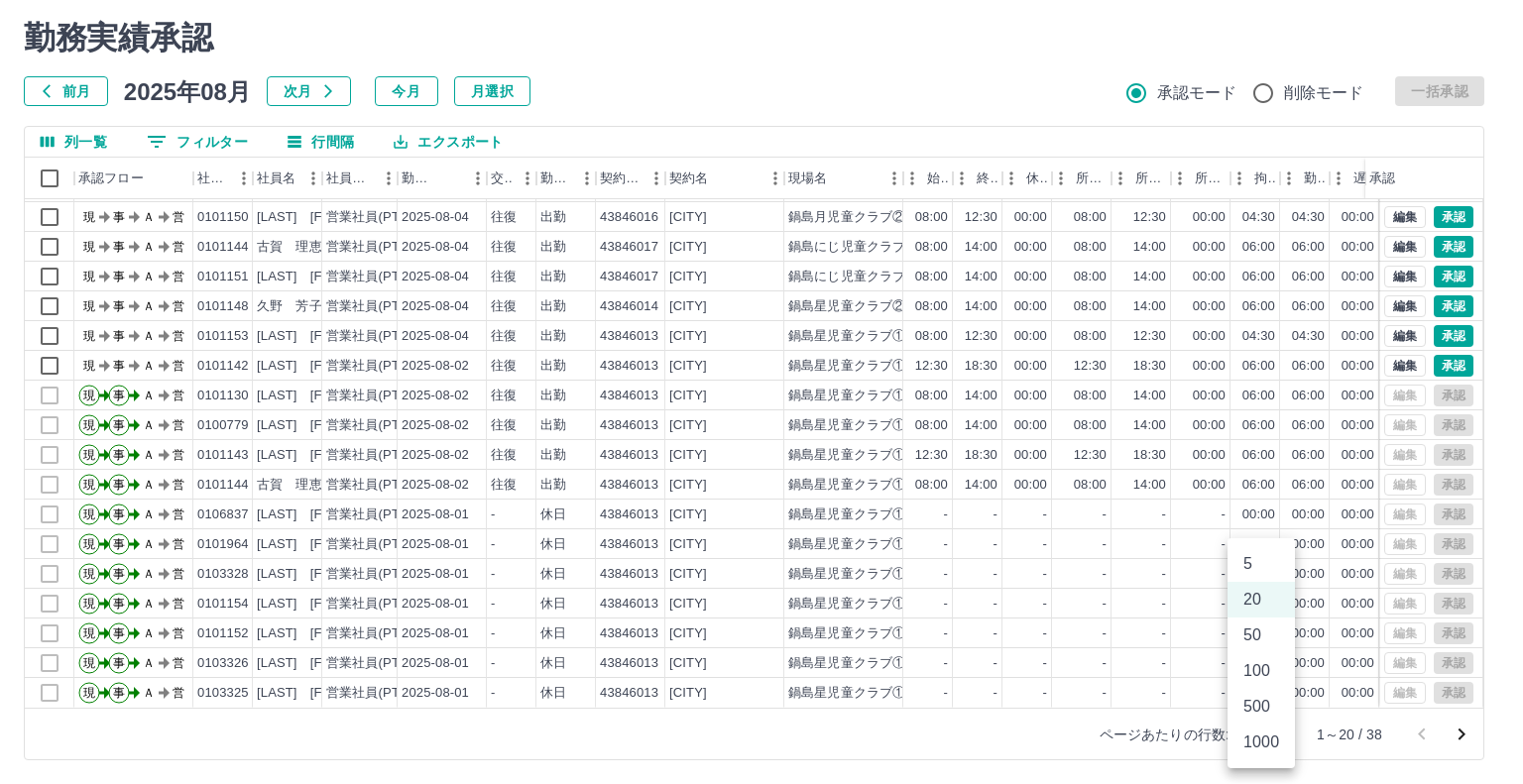 click on "500" at bounding box center [1261, 707] 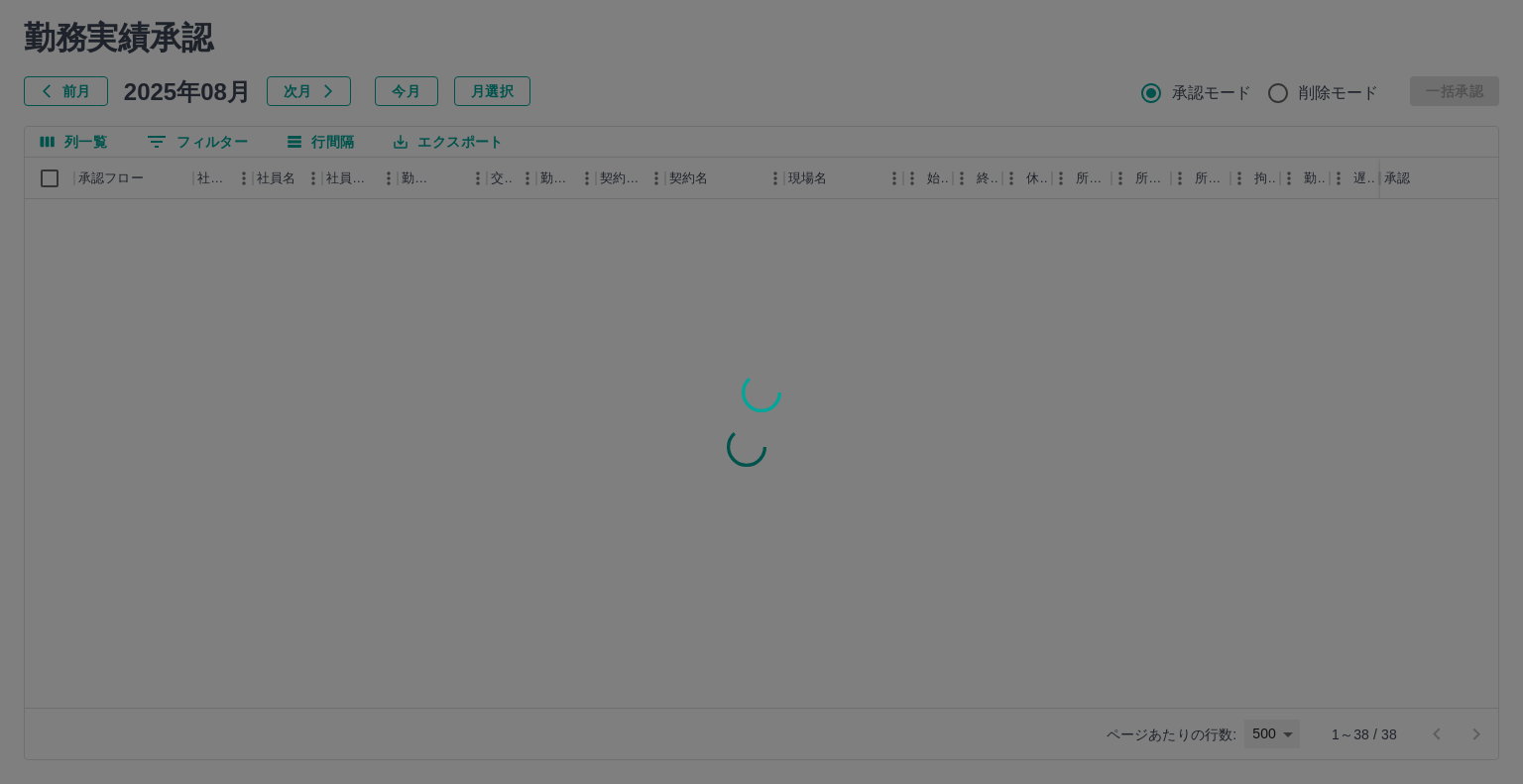 type on "***" 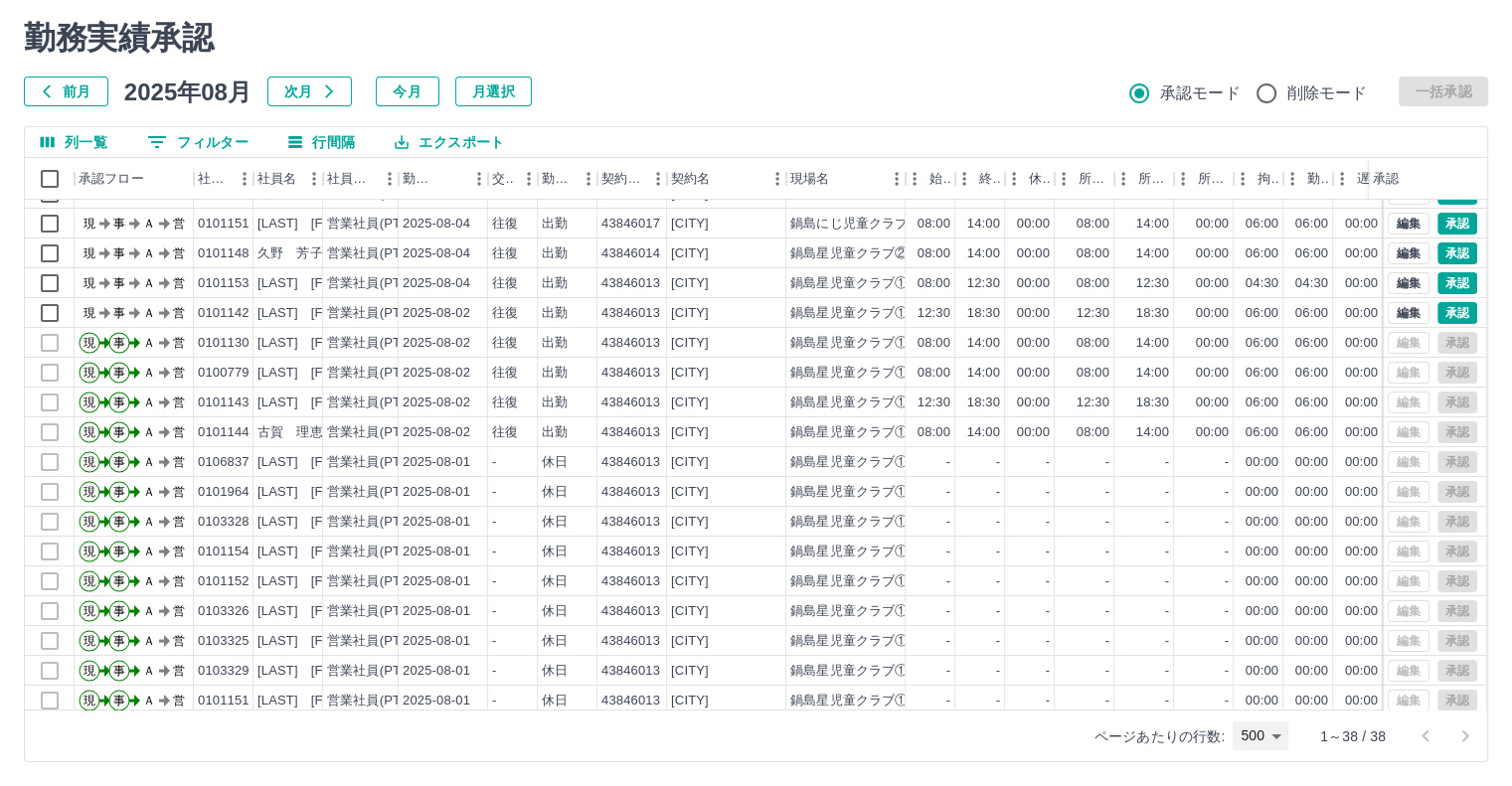 scroll, scrollTop: 41, scrollLeft: 0, axis: vertical 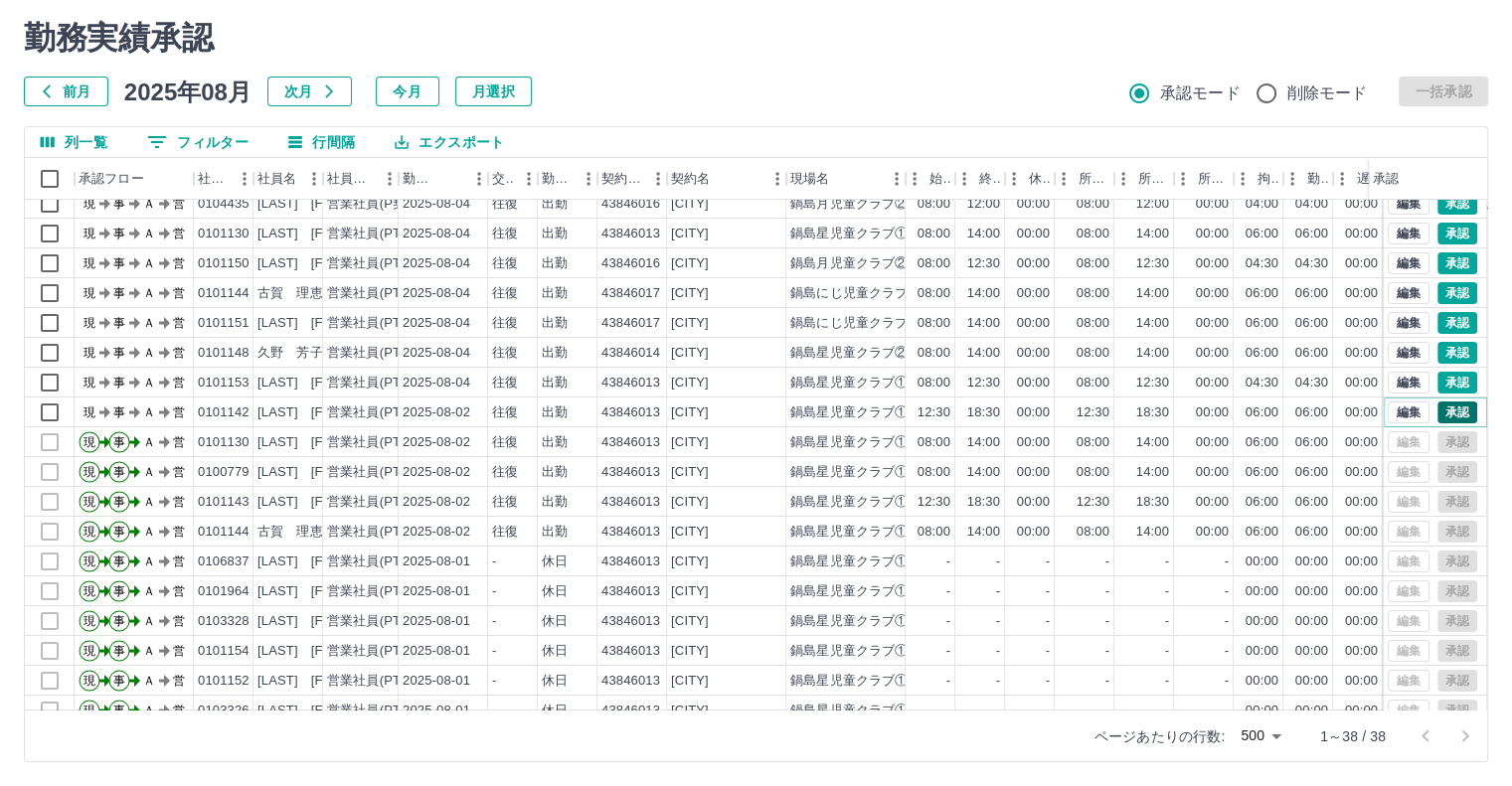 click on "承認" at bounding box center [1457, 412] 